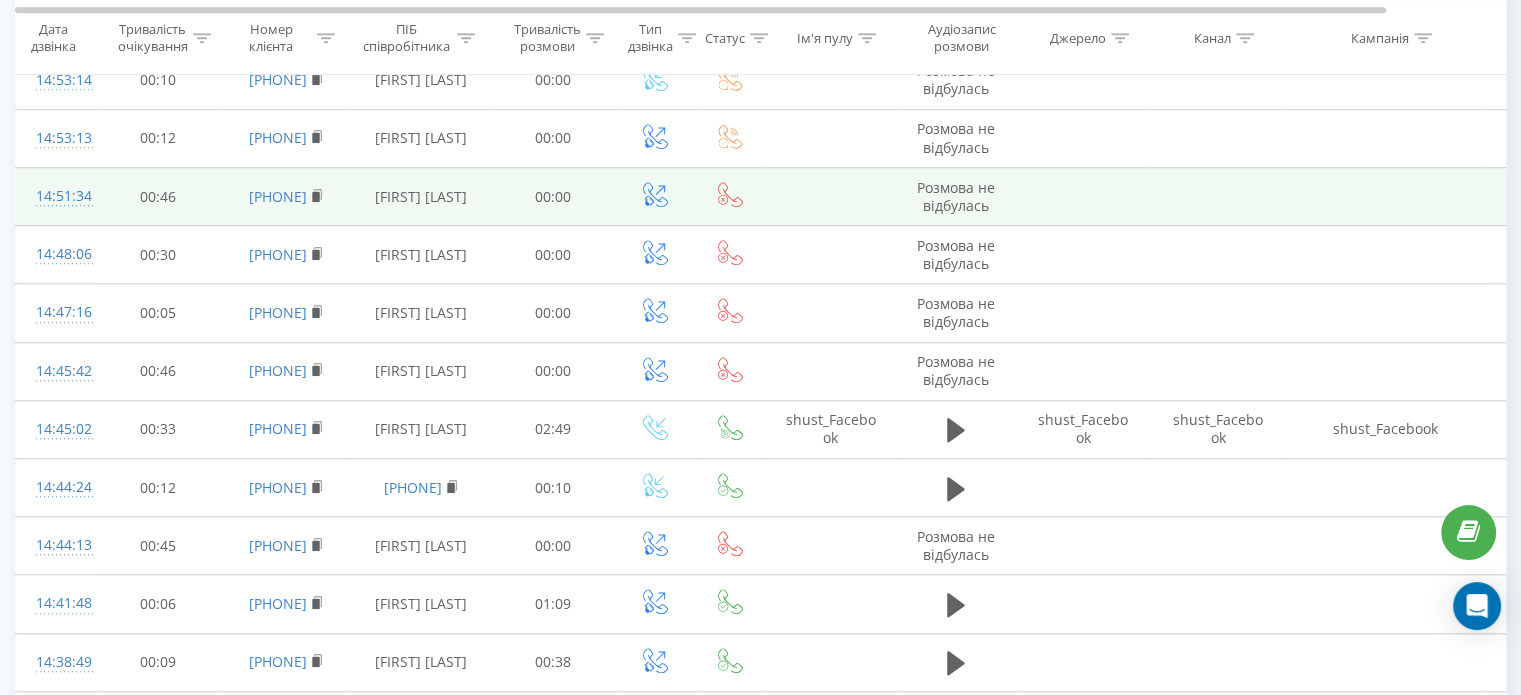 scroll, scrollTop: 0, scrollLeft: 0, axis: both 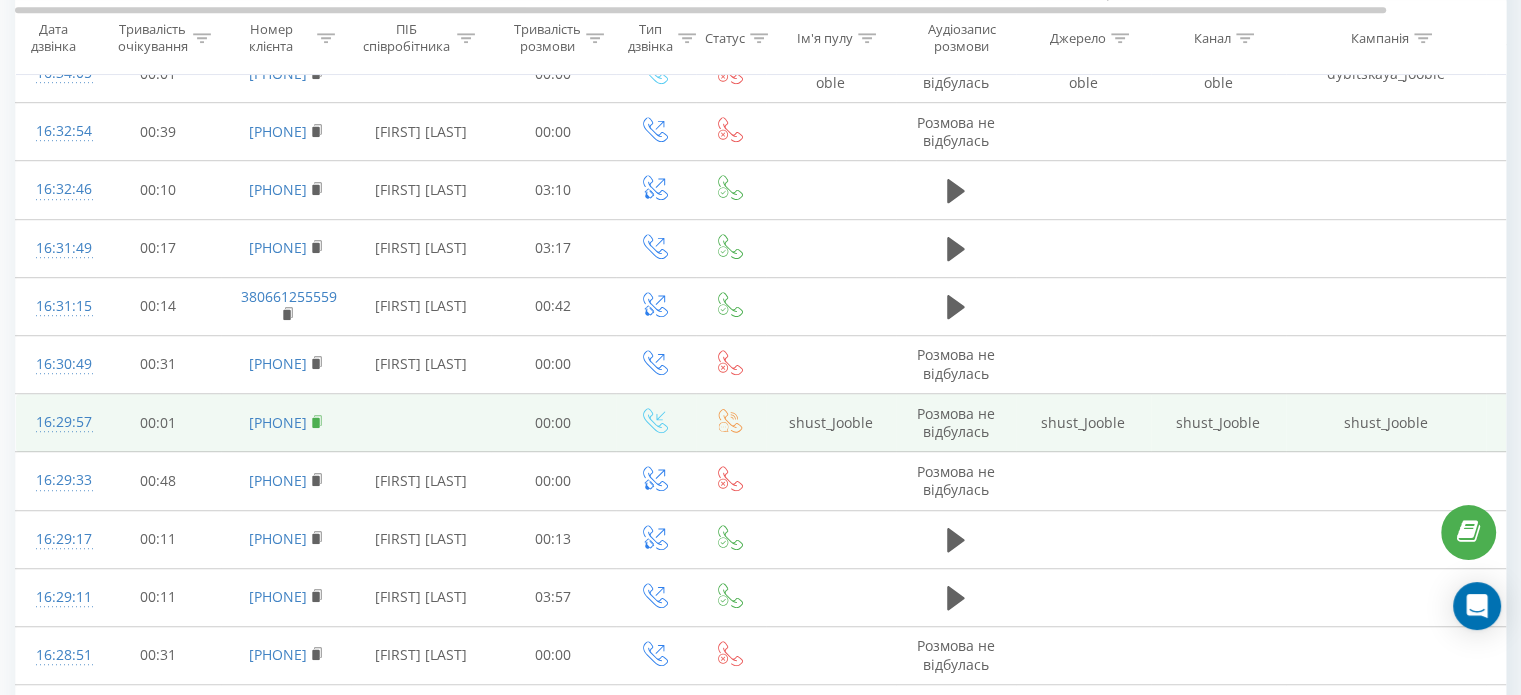 click 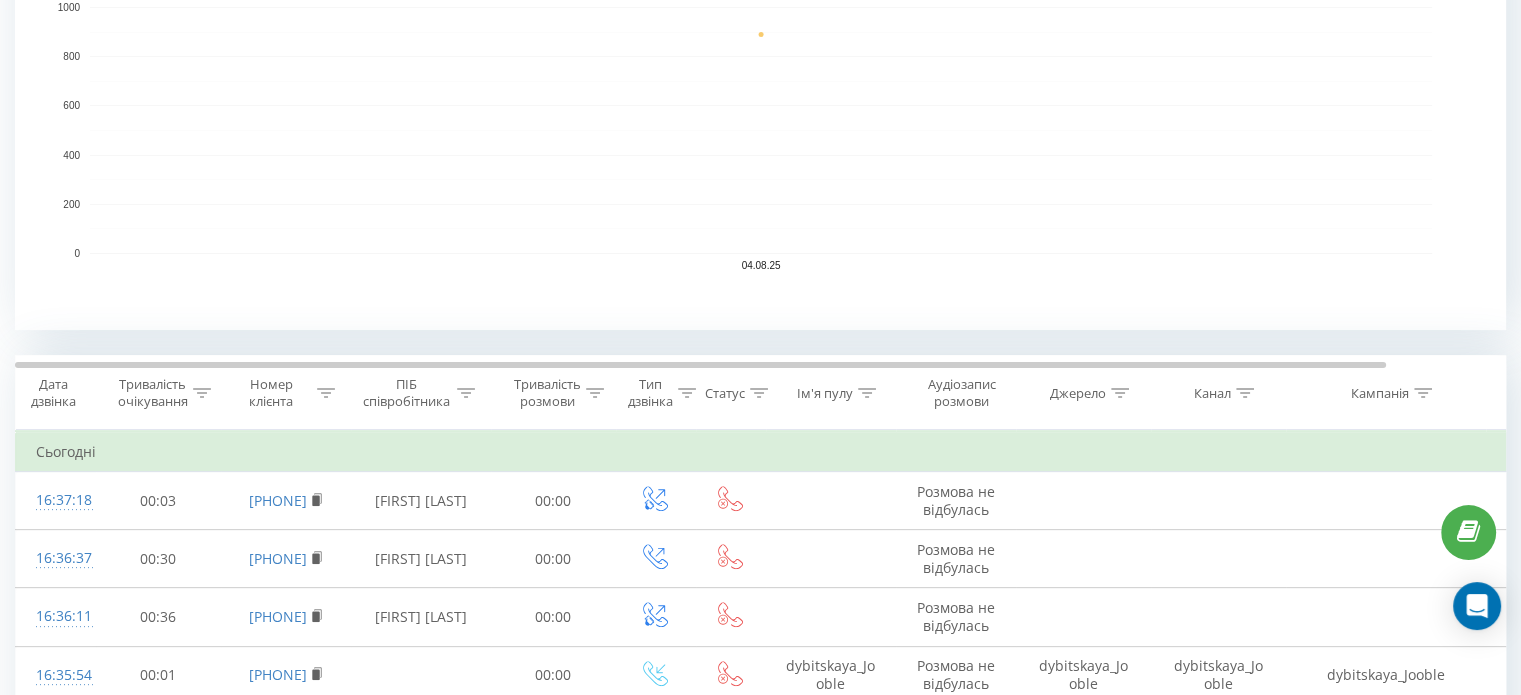 scroll, scrollTop: 548, scrollLeft: 0, axis: vertical 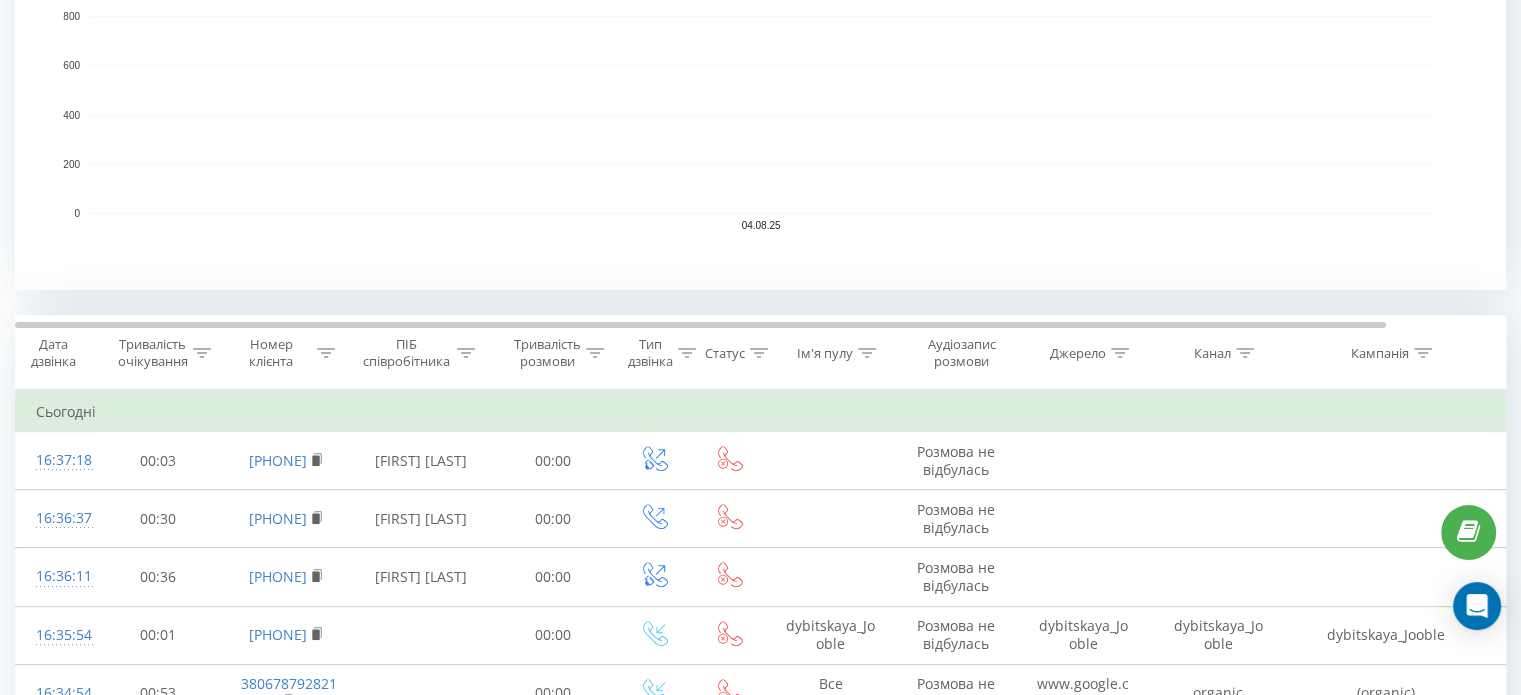 click on "ПІБ співробітника" at bounding box center [407, 353] 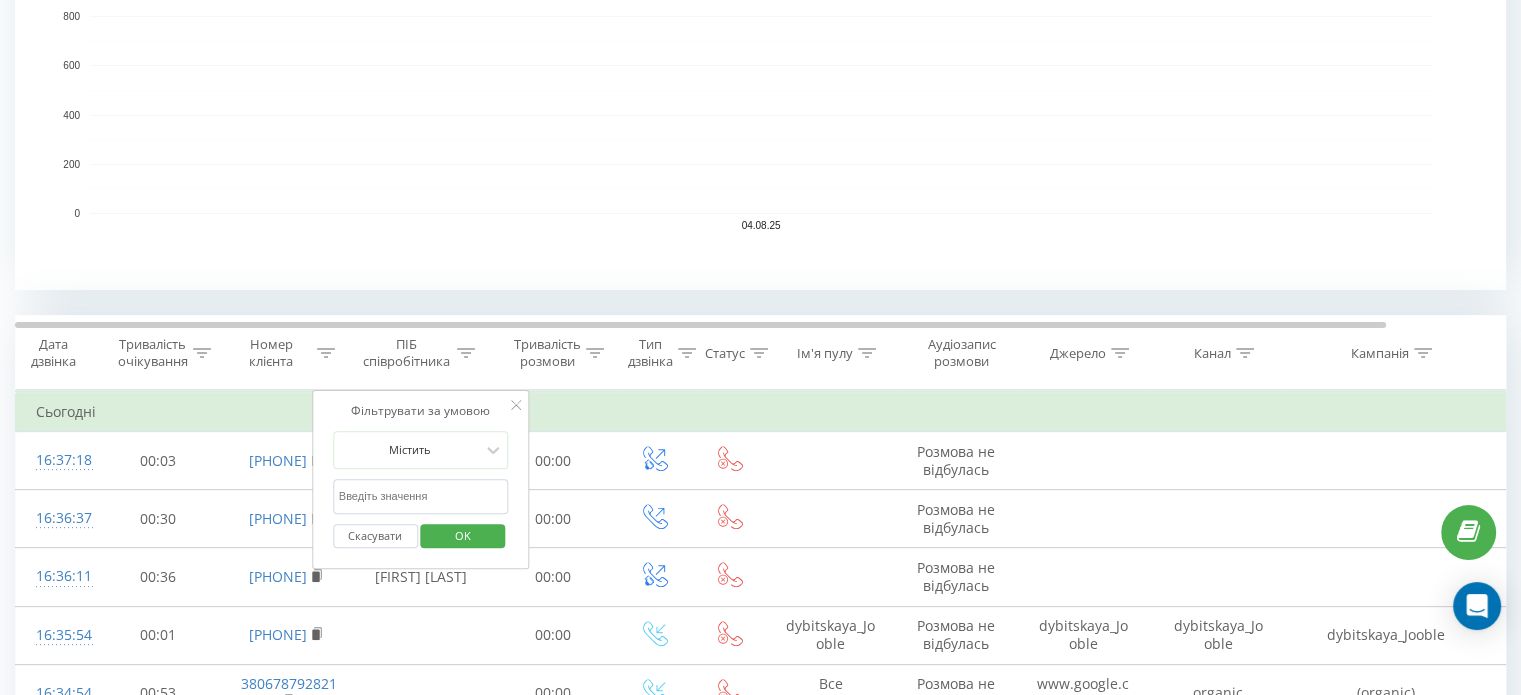 click at bounding box center (421, 496) 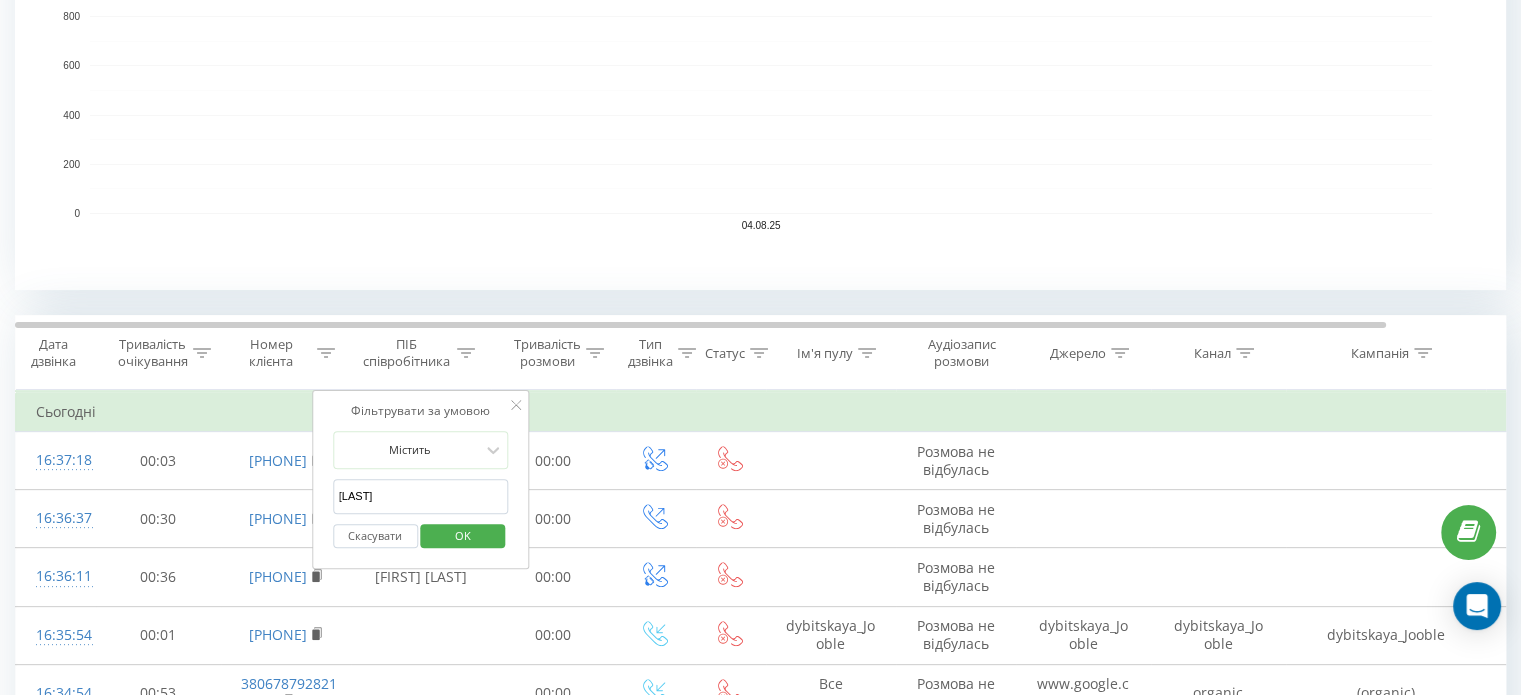 click on "OK" at bounding box center [463, 536] 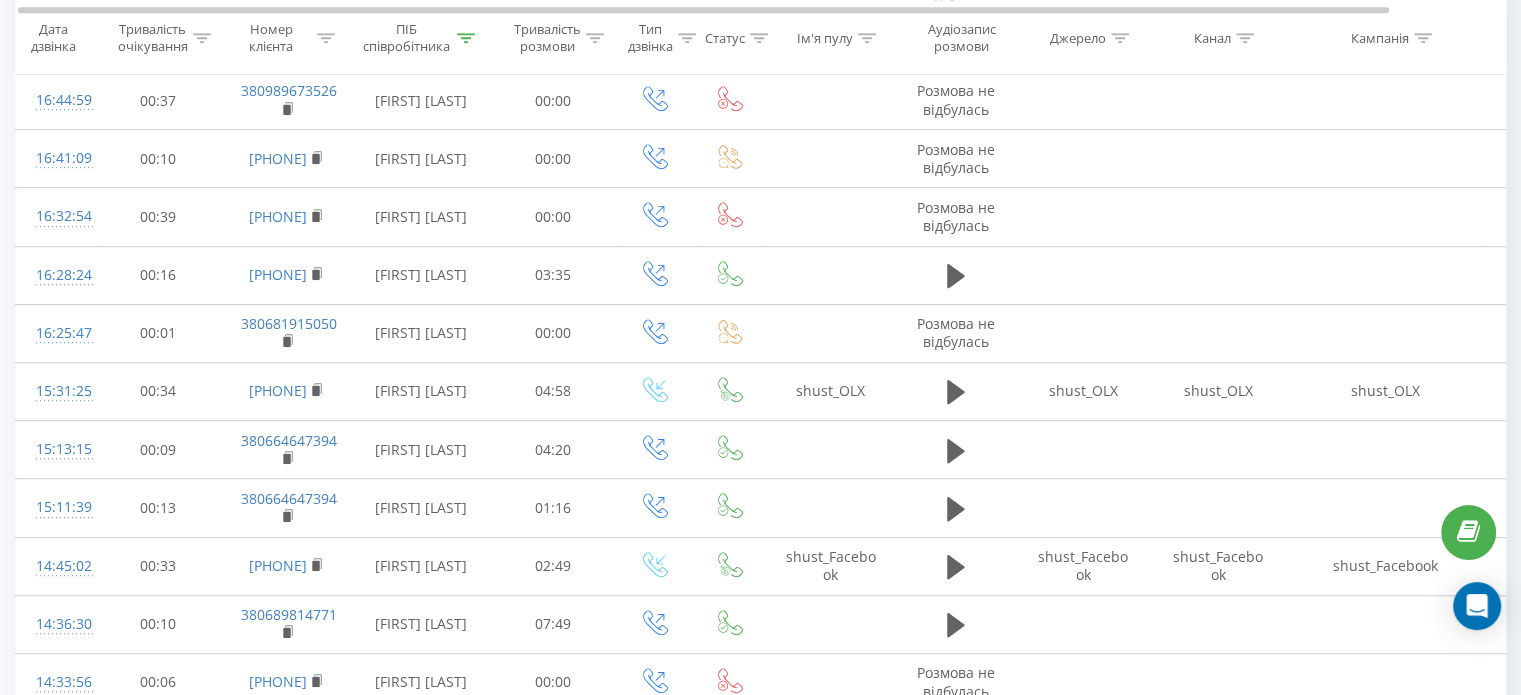 scroll, scrollTop: 1499, scrollLeft: 0, axis: vertical 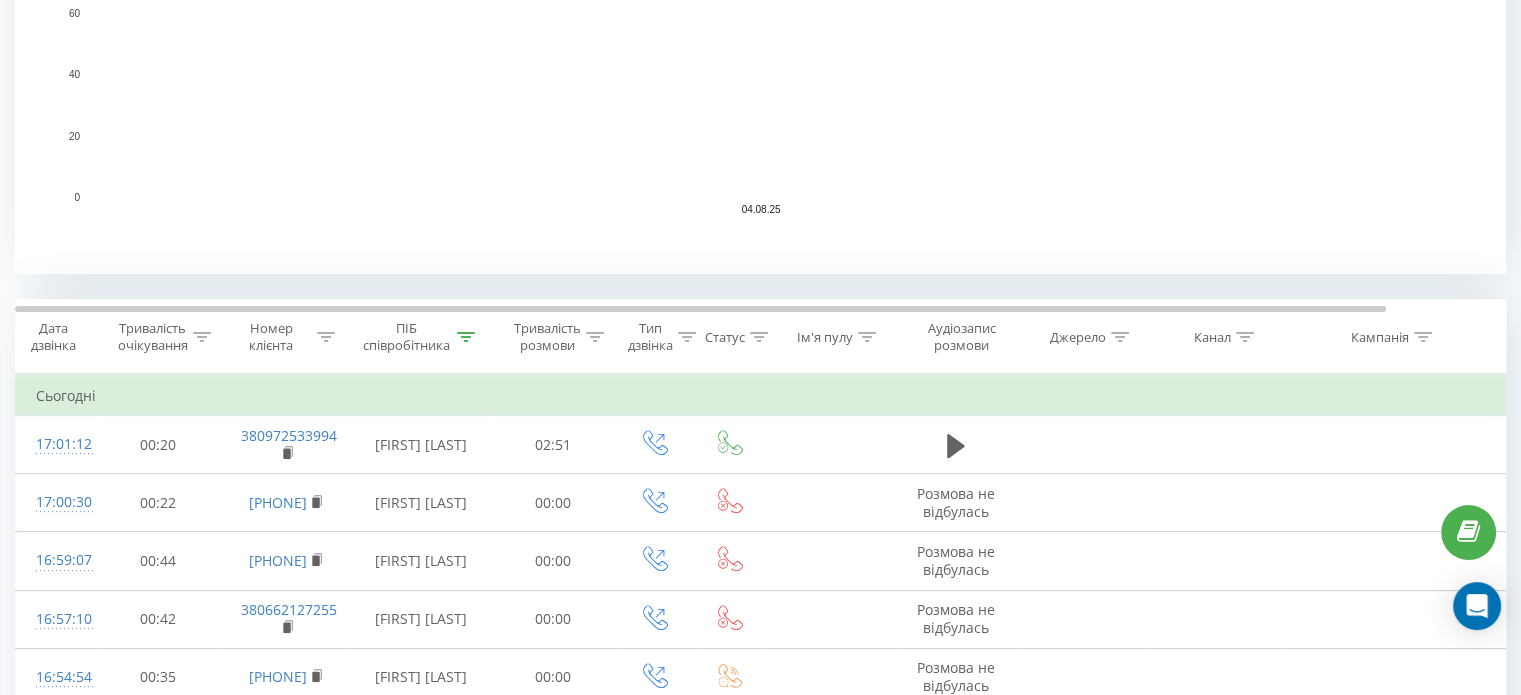 click on "ПІБ співробітника" at bounding box center [407, 337] 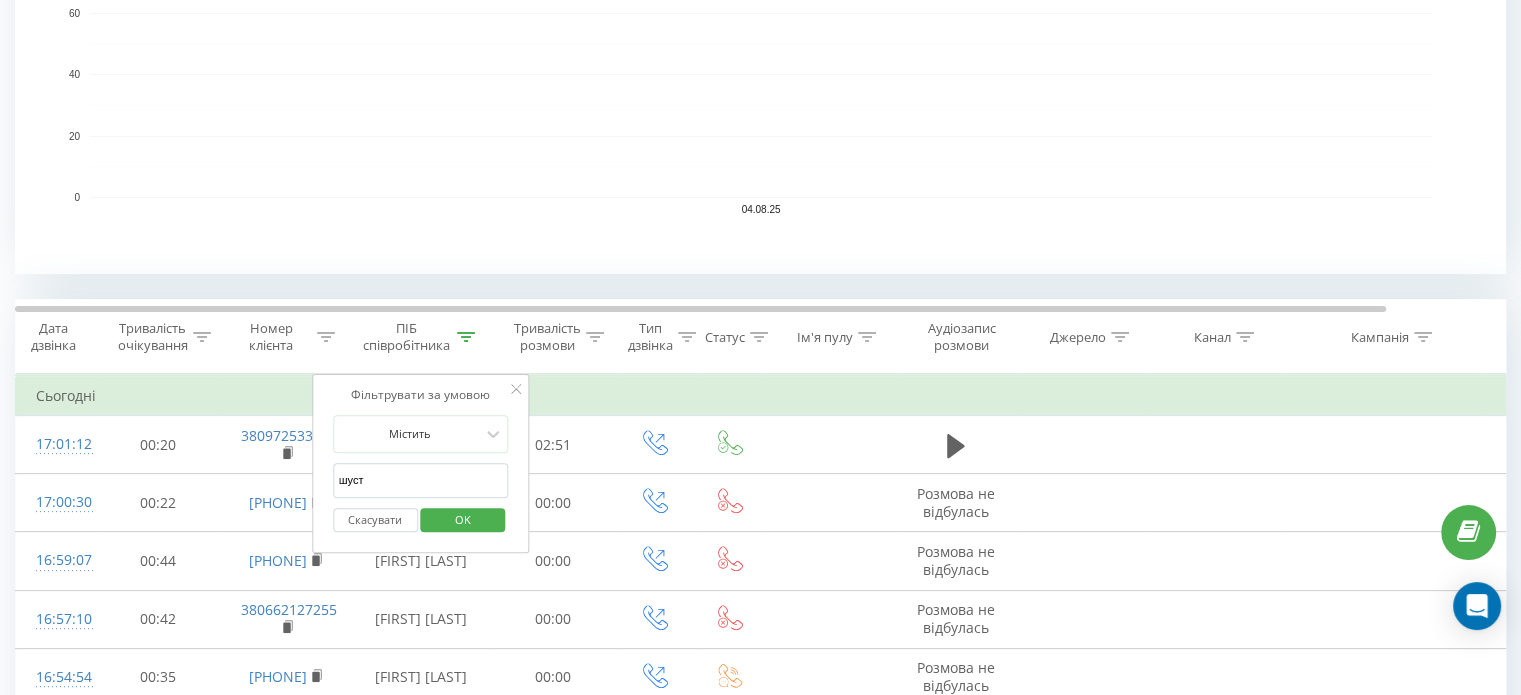 click on "шуст" at bounding box center [421, 480] 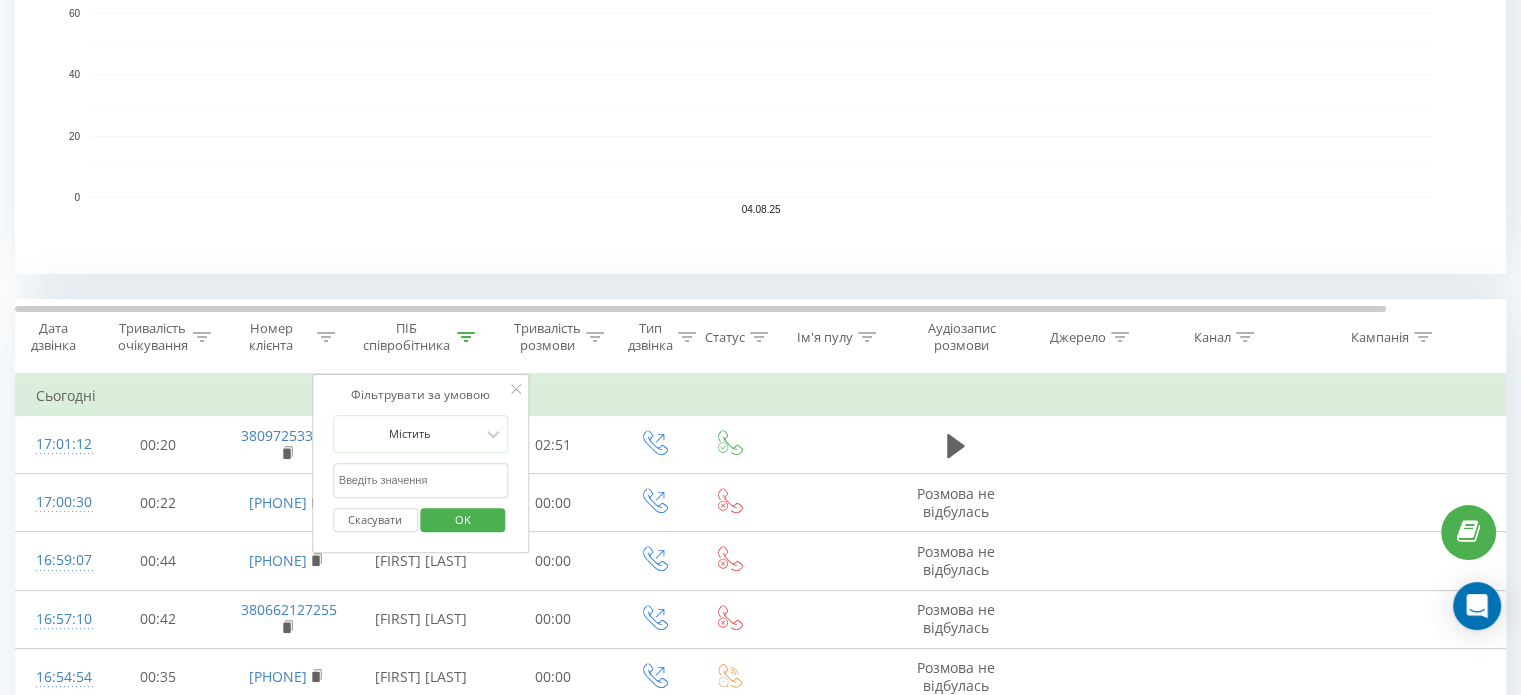 click on "OK" at bounding box center [463, 520] 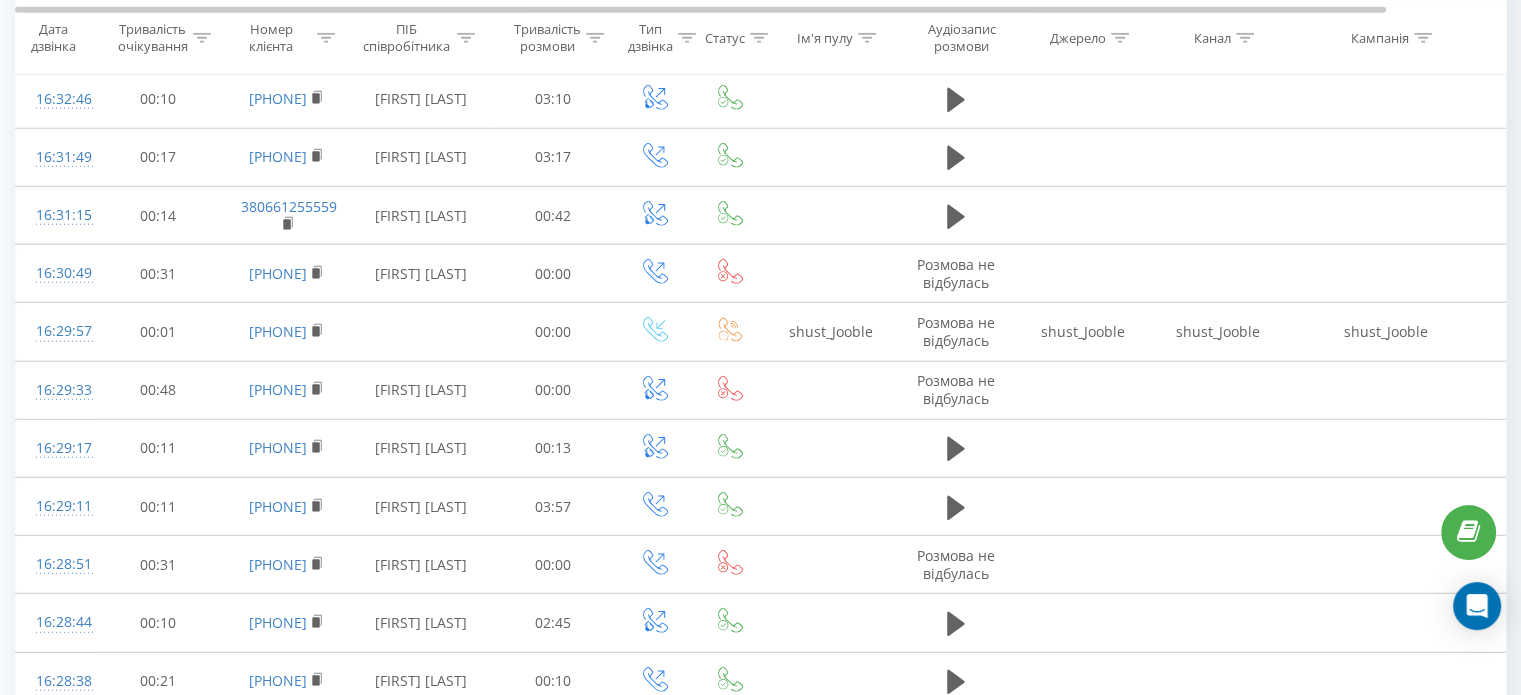scroll, scrollTop: 5448, scrollLeft: 0, axis: vertical 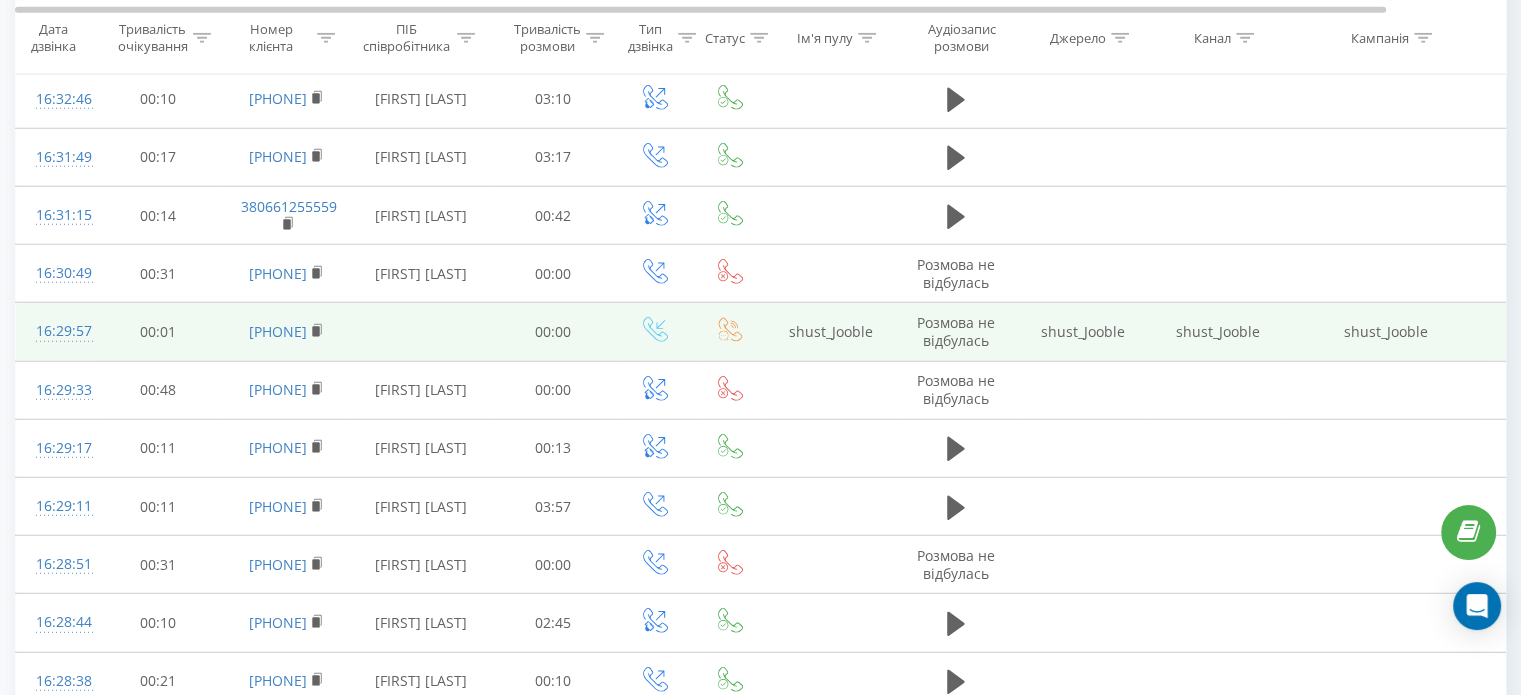click on "380502833034" at bounding box center (286, 332) 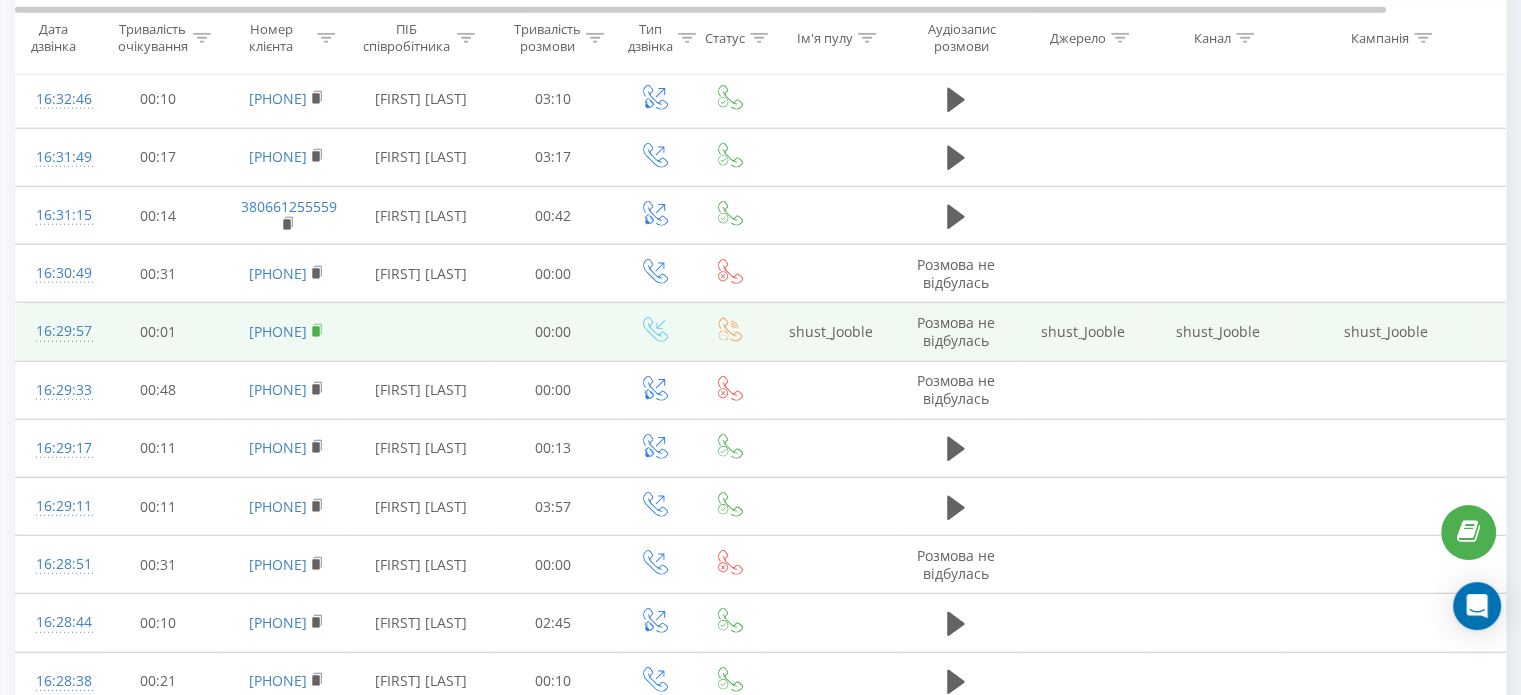click 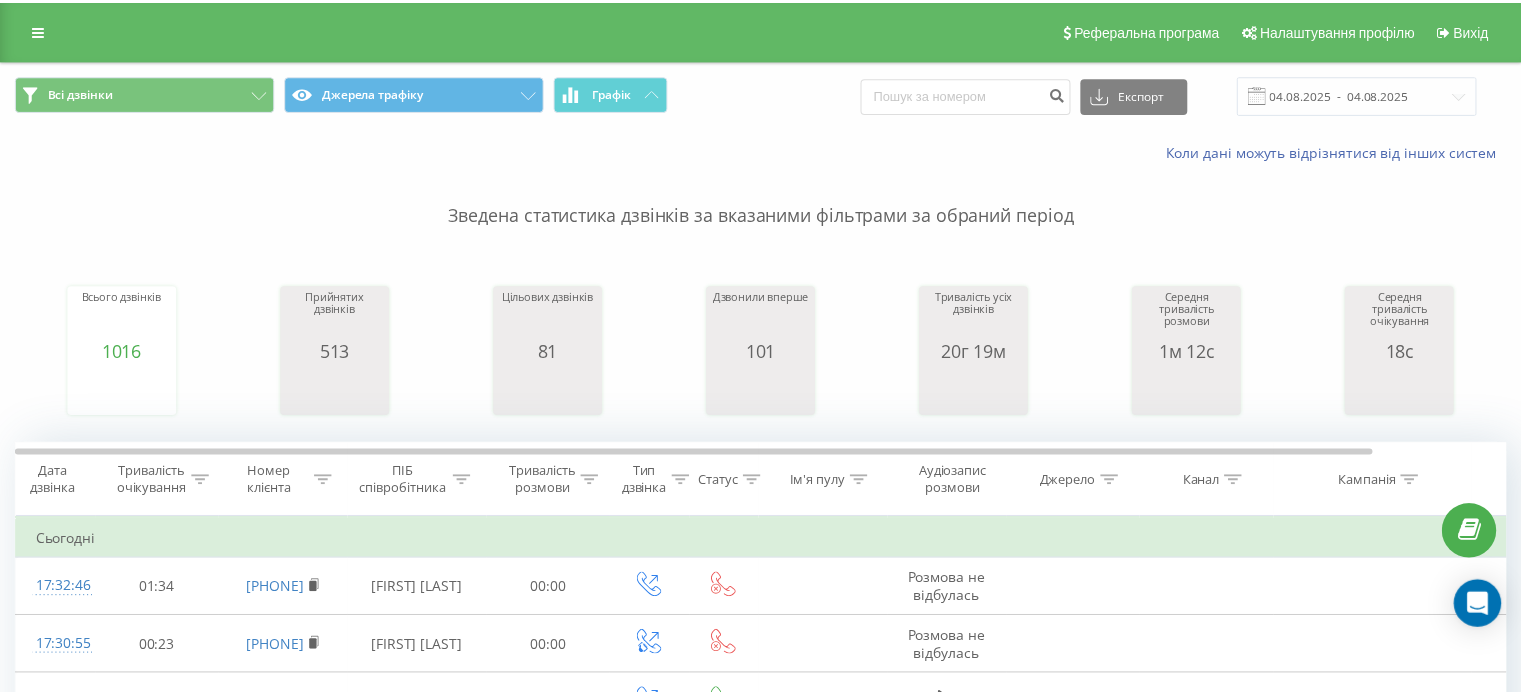 scroll, scrollTop: 0, scrollLeft: 0, axis: both 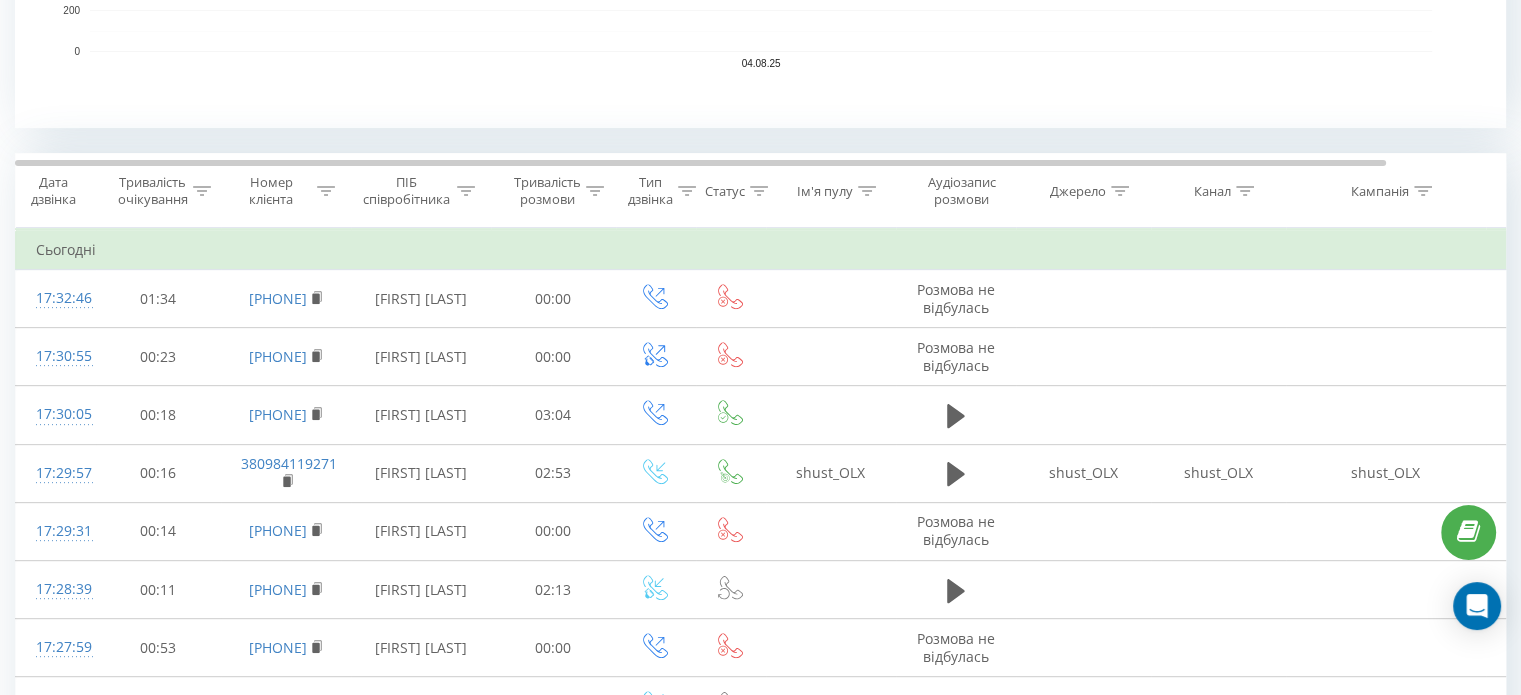 click on "ПІБ співробітника" at bounding box center (407, 191) 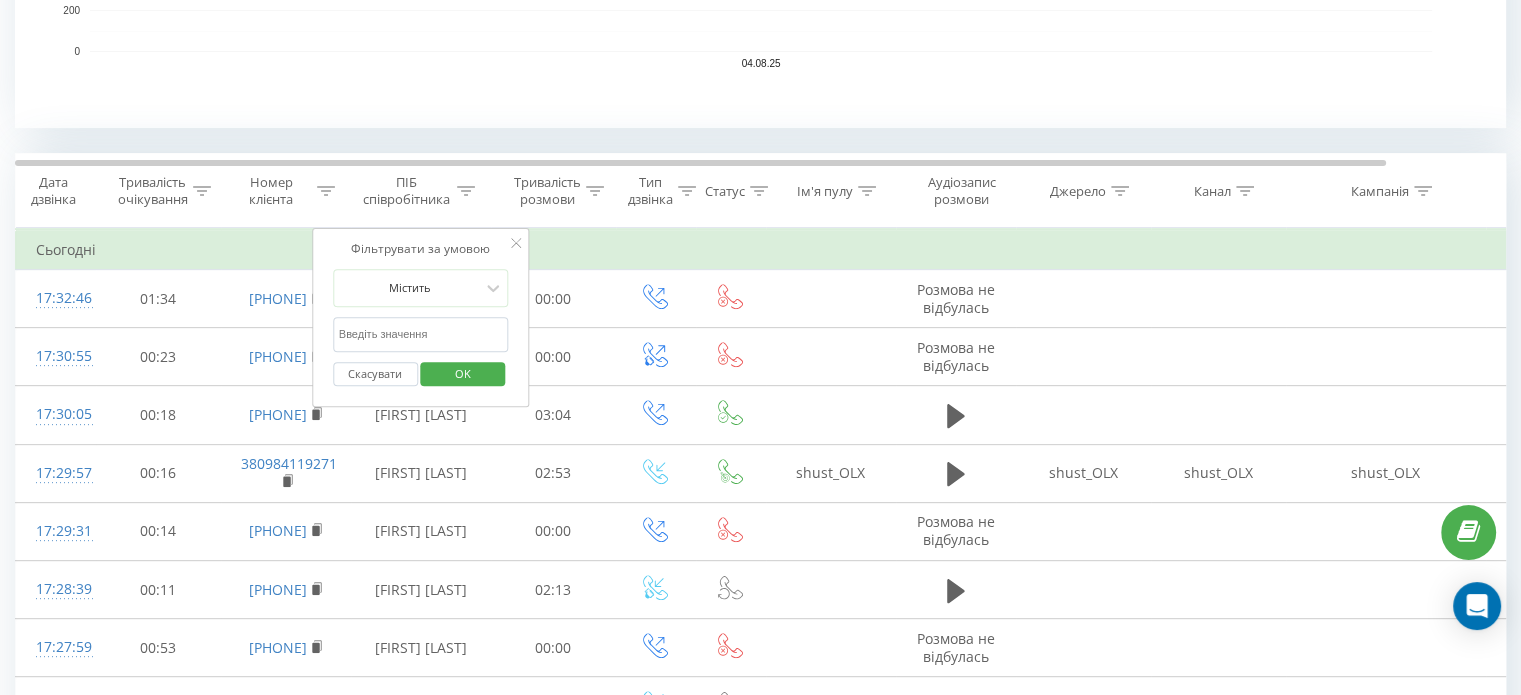 click at bounding box center [421, 334] 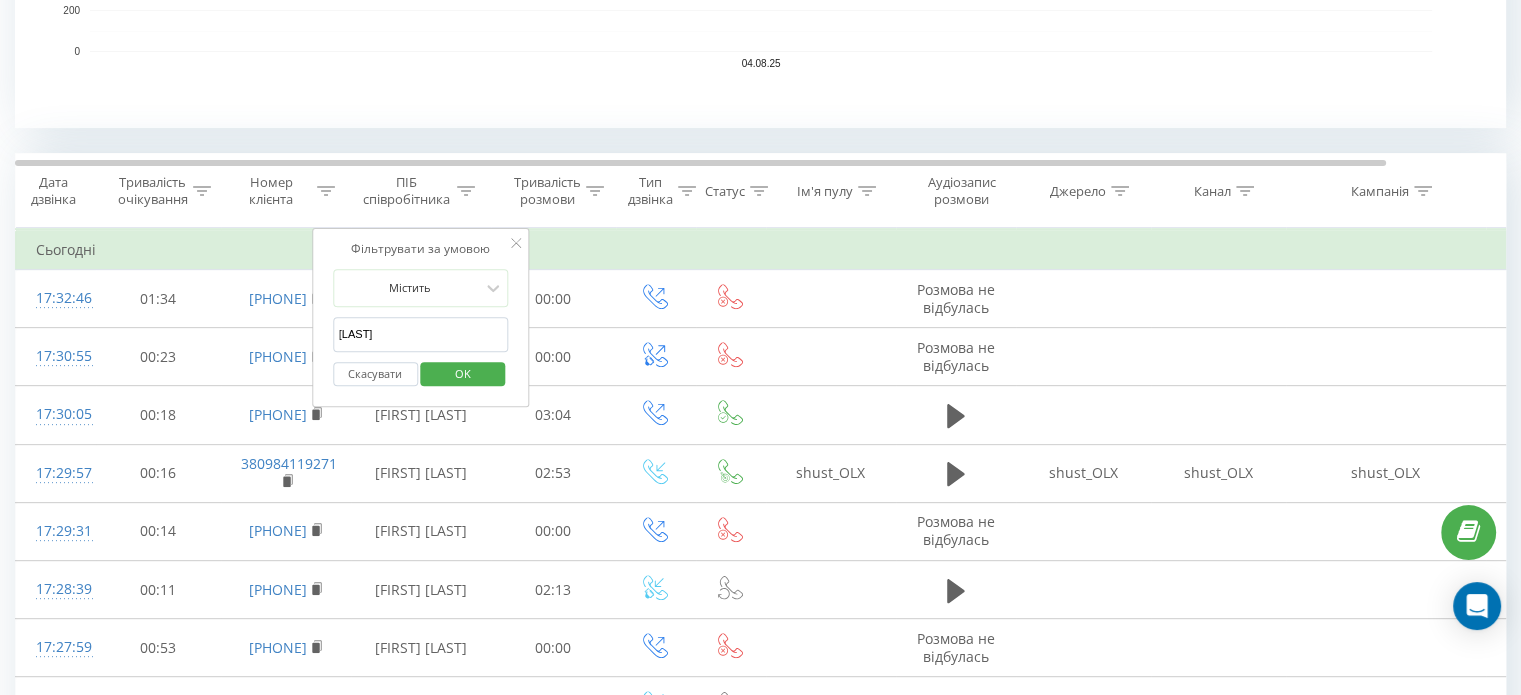 click on "OK" at bounding box center [463, 373] 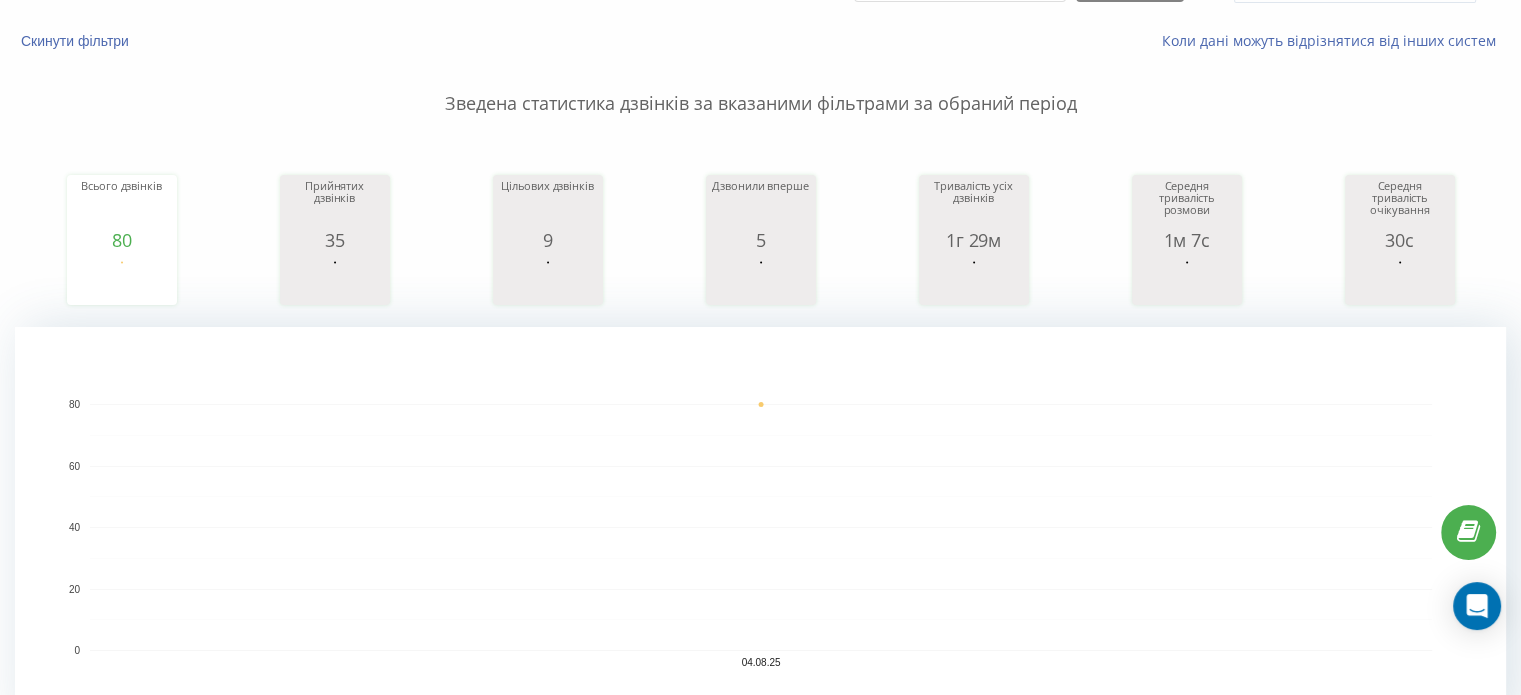 scroll, scrollTop: 0, scrollLeft: 0, axis: both 